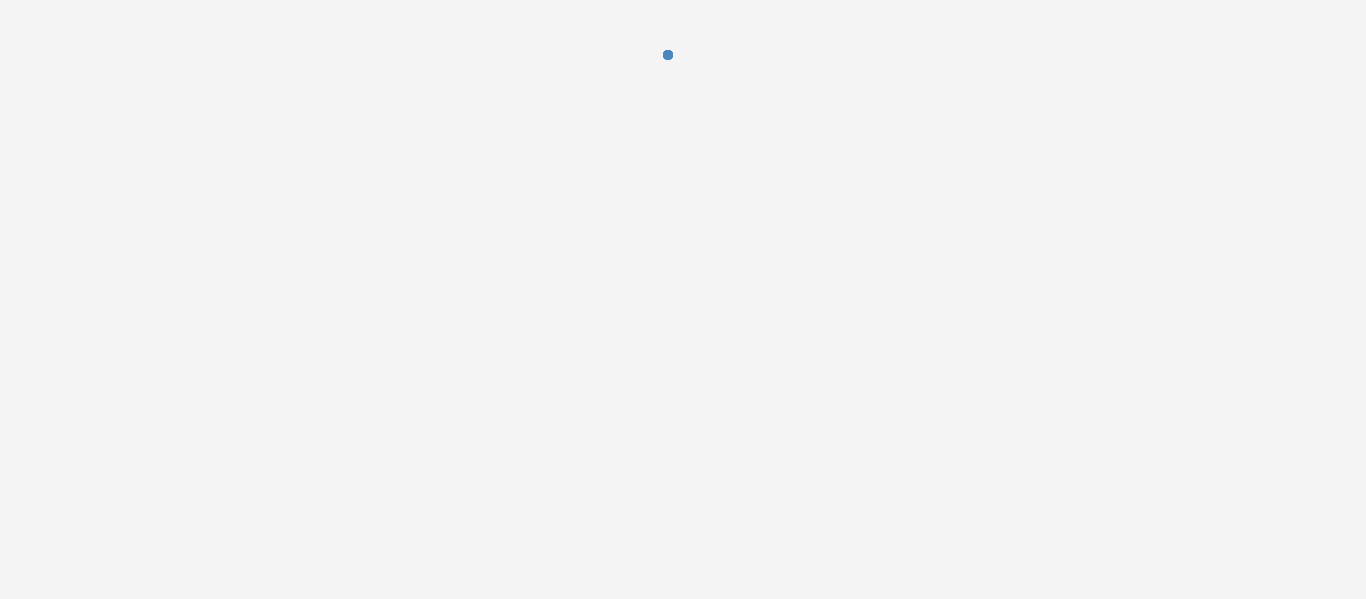 scroll, scrollTop: 0, scrollLeft: 0, axis: both 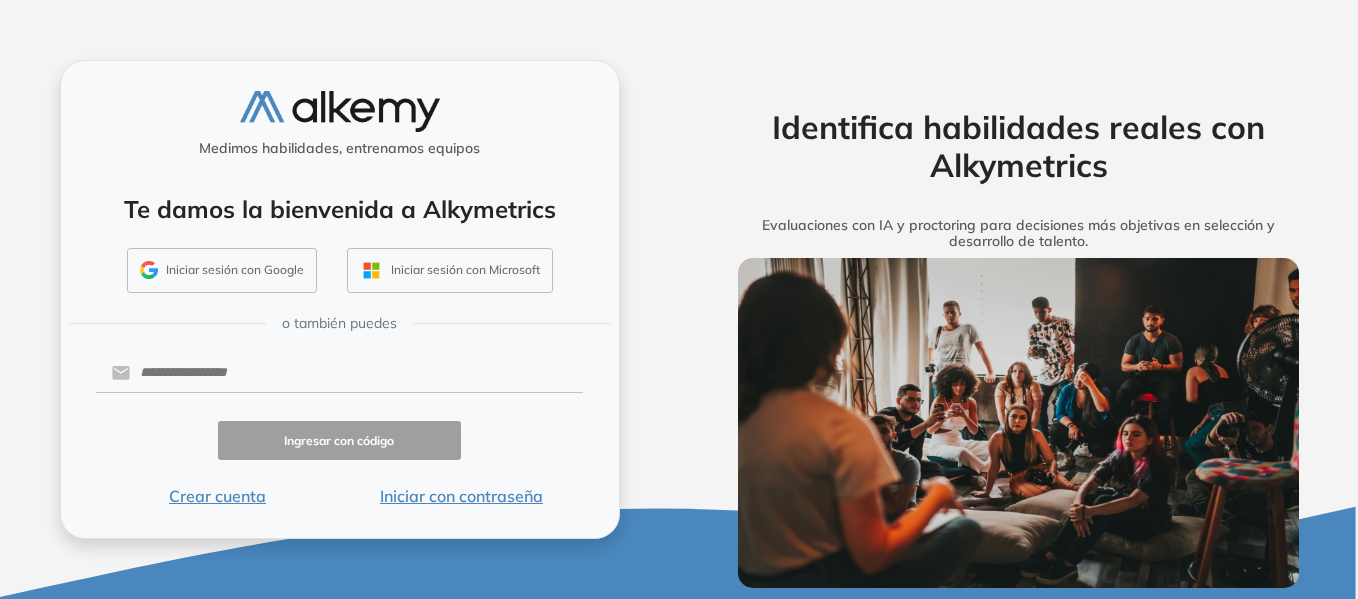 click on "Iniciar sesión con Google" at bounding box center (222, 271) 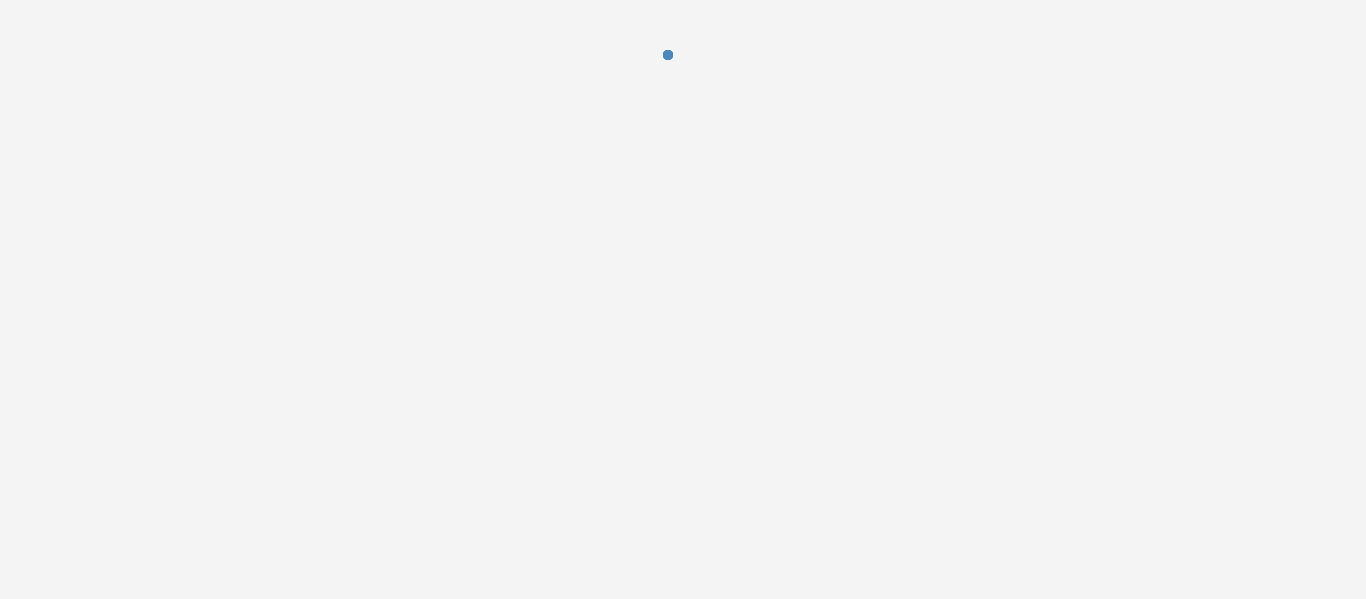 scroll, scrollTop: 0, scrollLeft: 0, axis: both 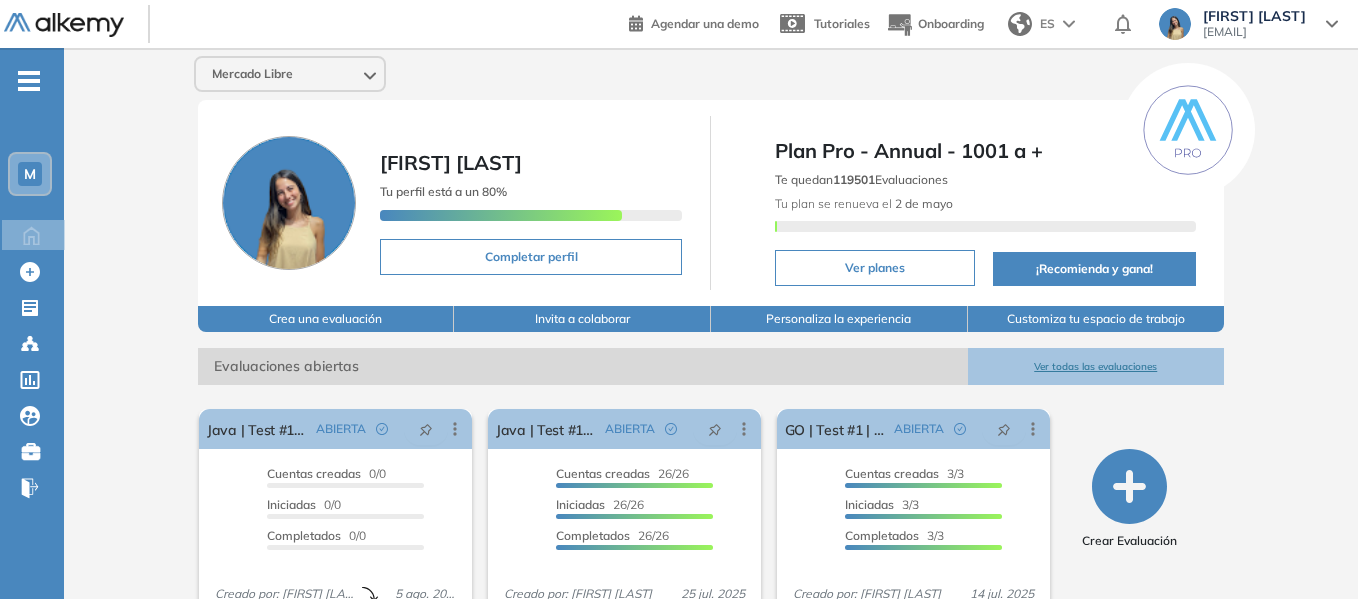 click on "-" at bounding box center (29, 79) 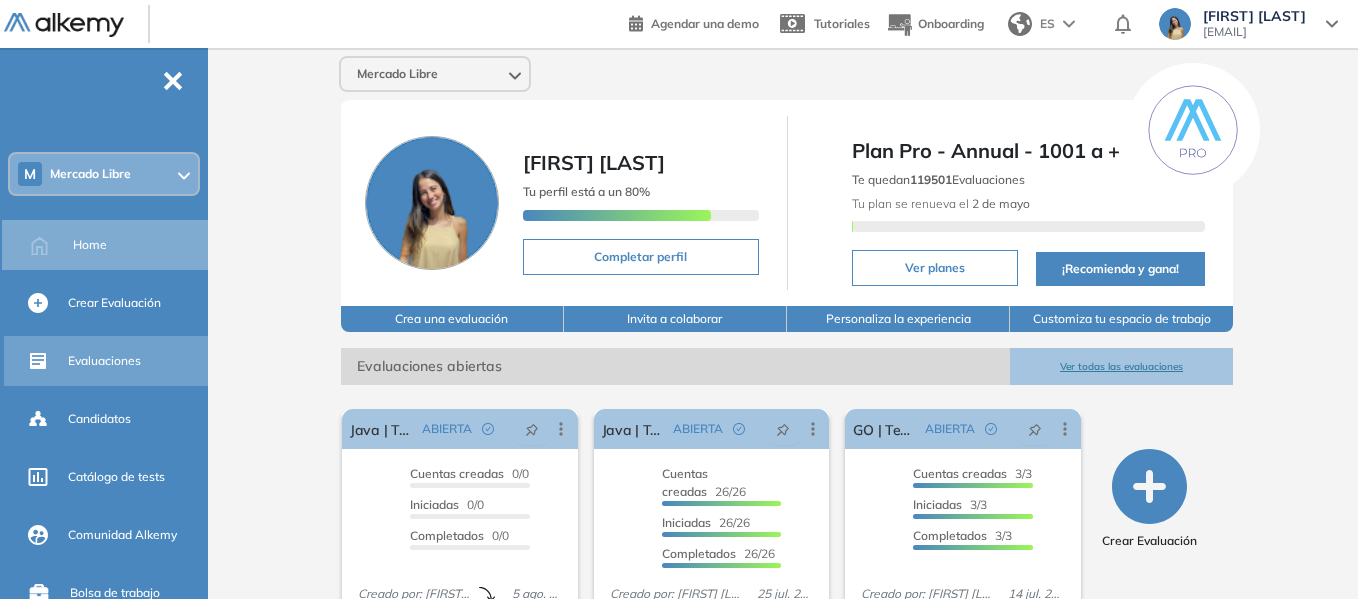 click on "Evaluaciones" at bounding box center [104, 361] 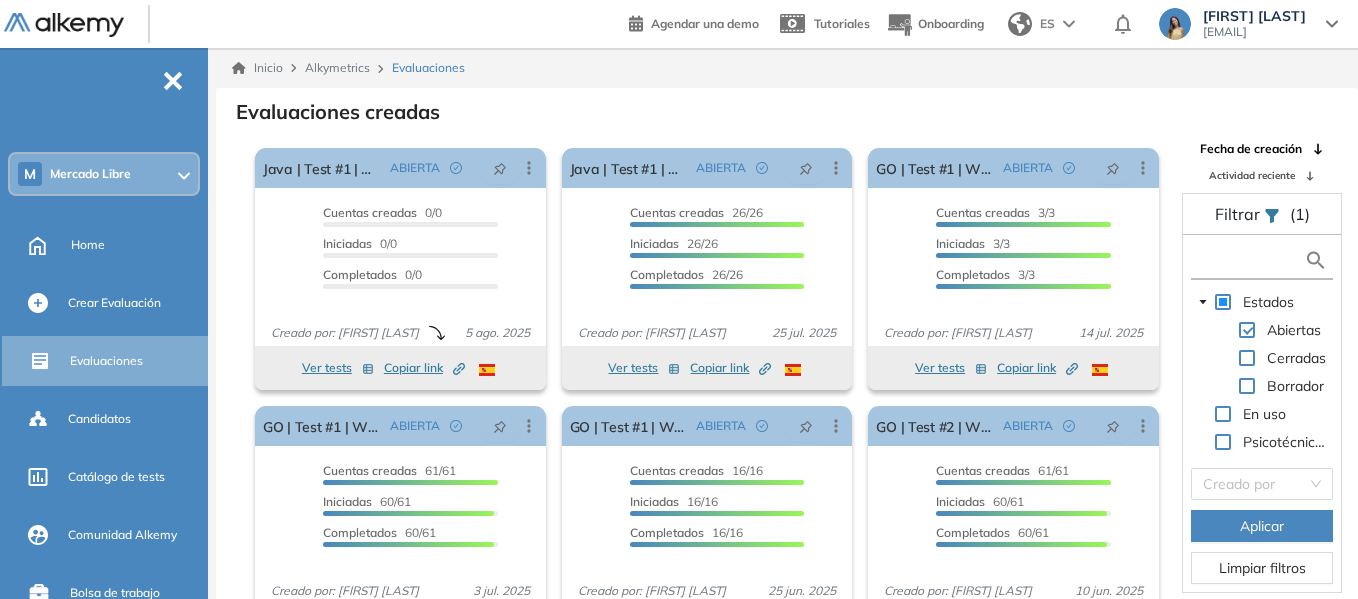 click at bounding box center (1250, 260) 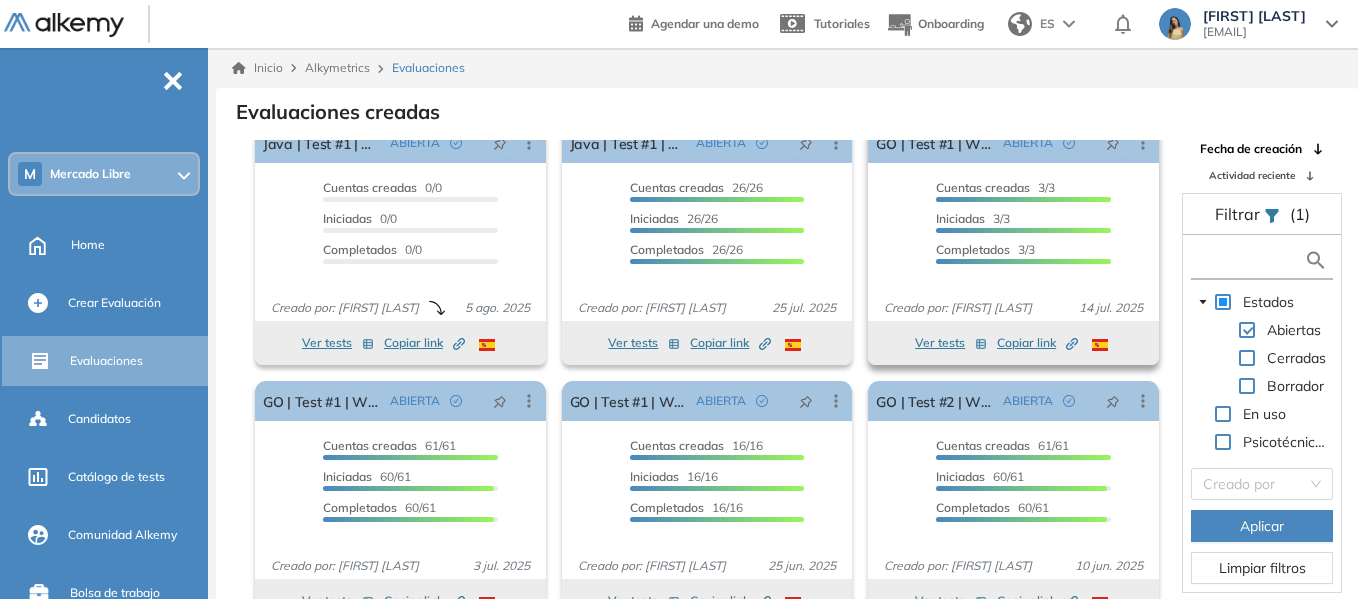 scroll, scrollTop: 37, scrollLeft: 0, axis: vertical 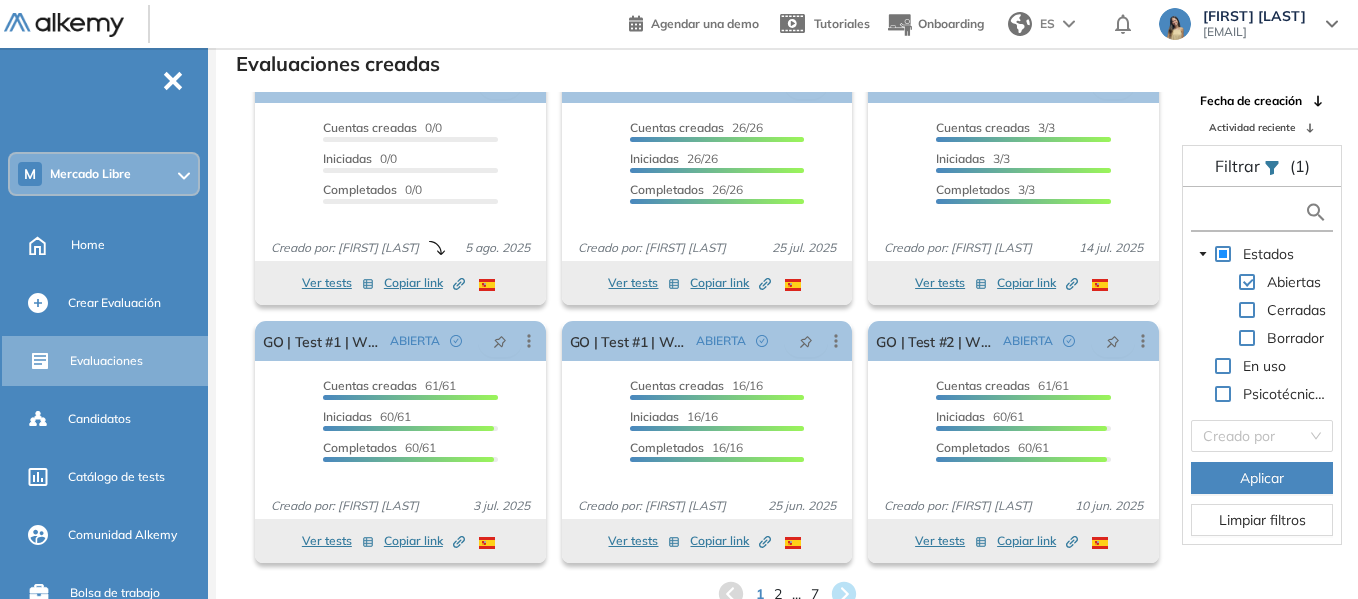 click at bounding box center [1250, 212] 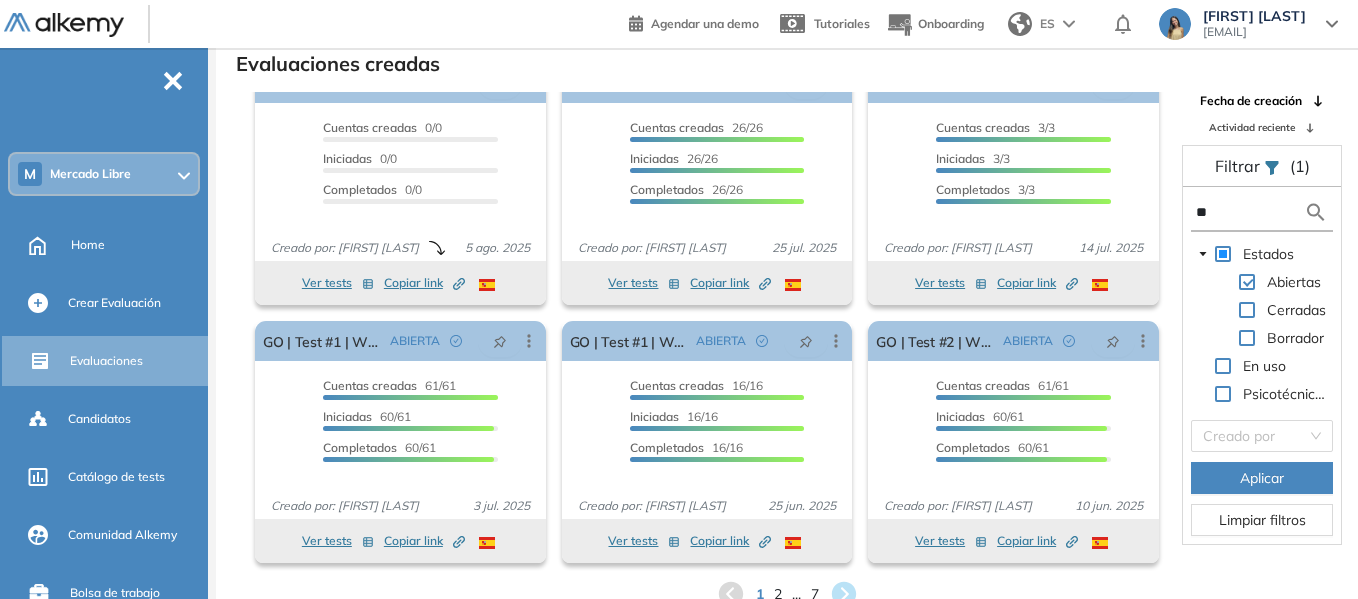type on "**" 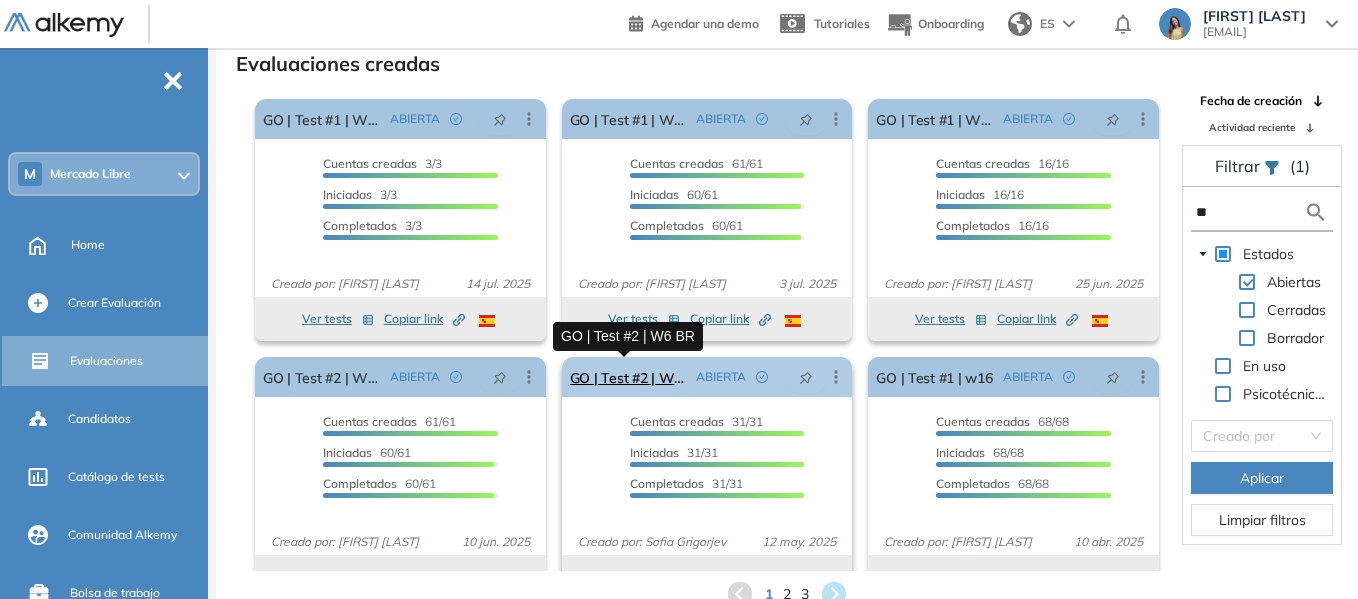 click on "GO | Test #2 | W6 BR" at bounding box center [629, 377] 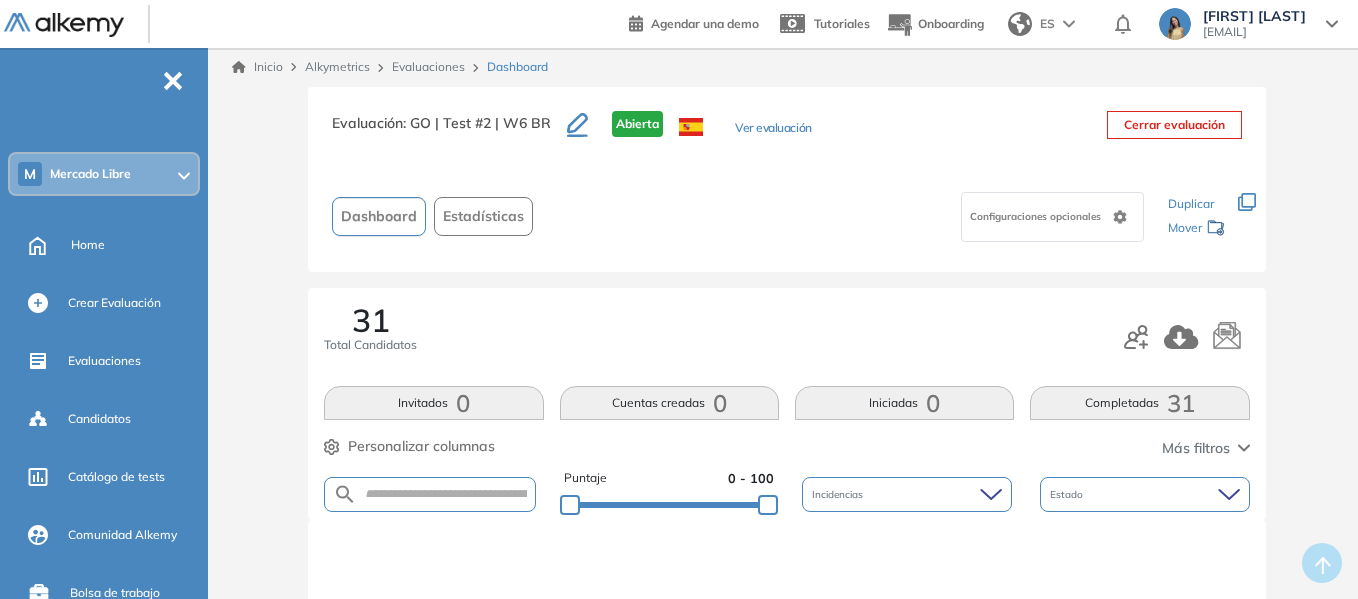 scroll, scrollTop: 0, scrollLeft: 0, axis: both 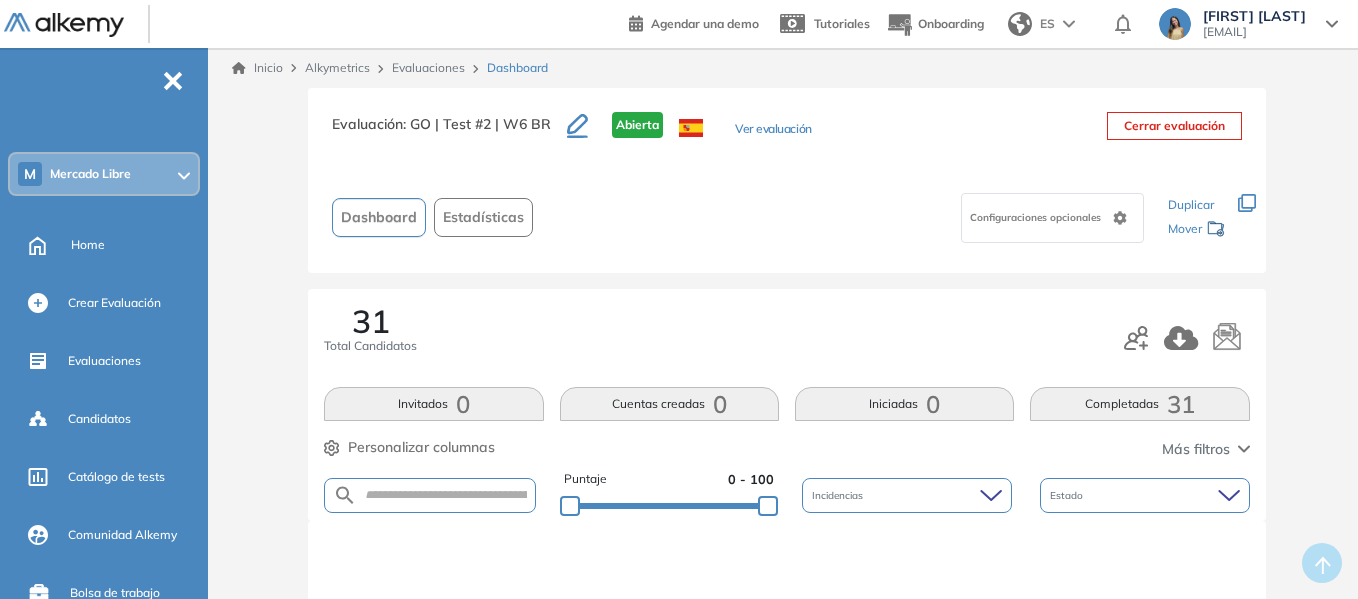 click 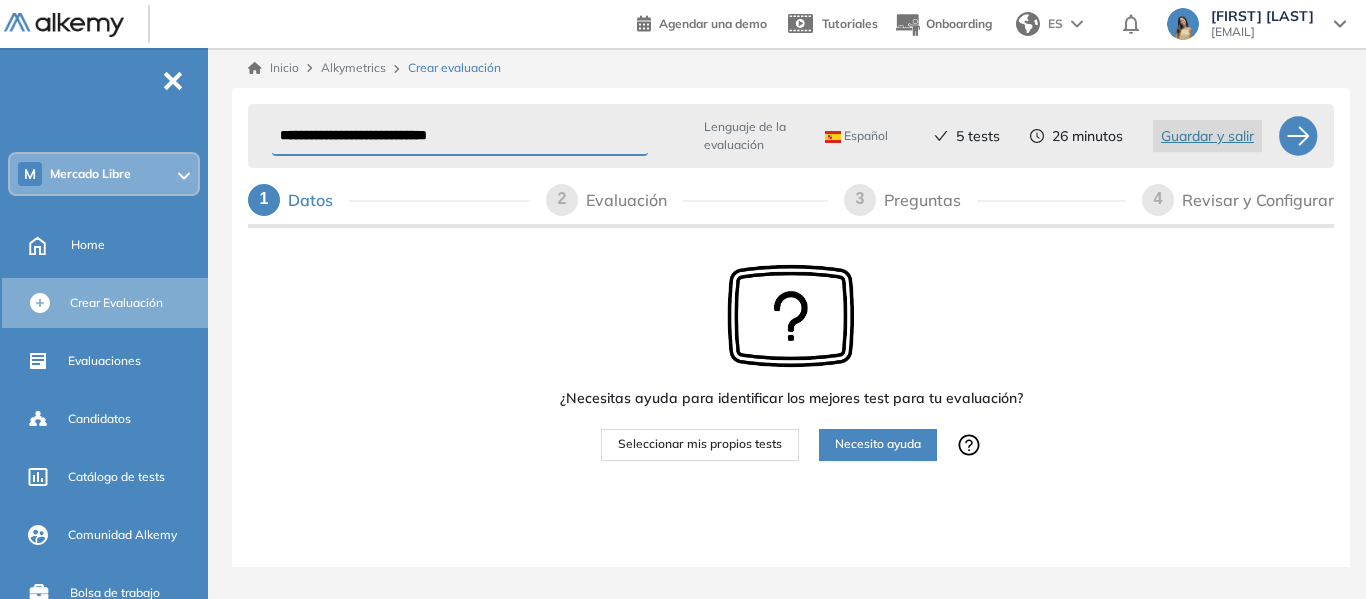 click on "Español" at bounding box center (856, 136) 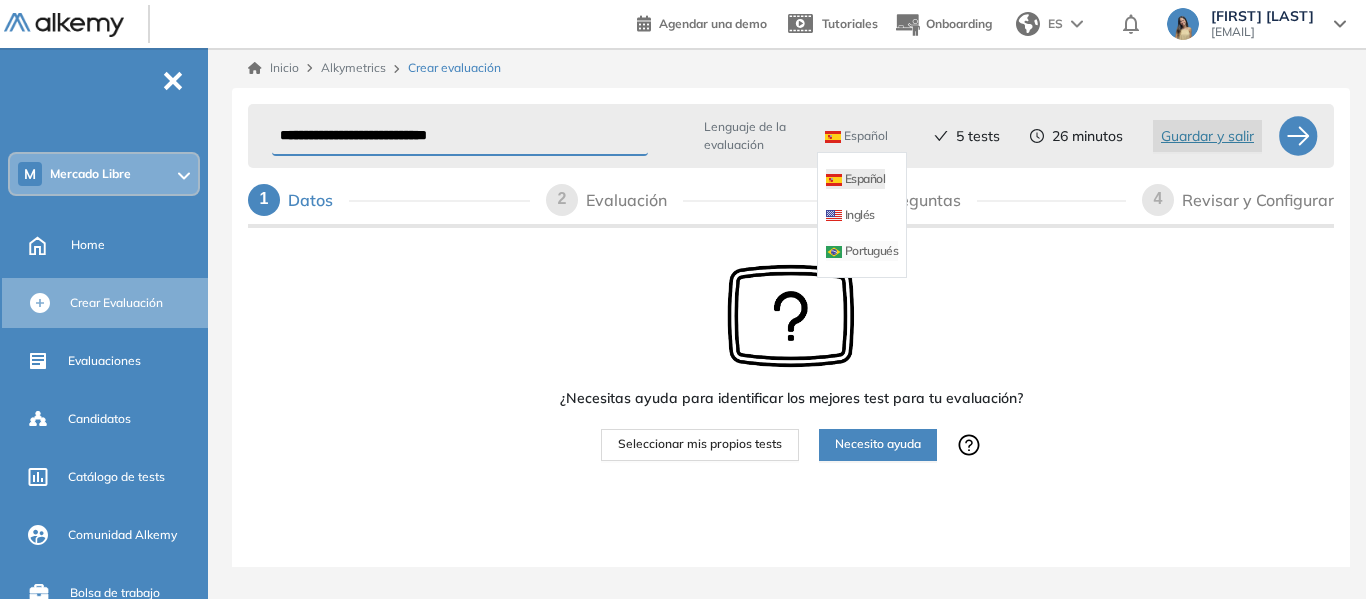 click on "Portugués" at bounding box center (862, 251) 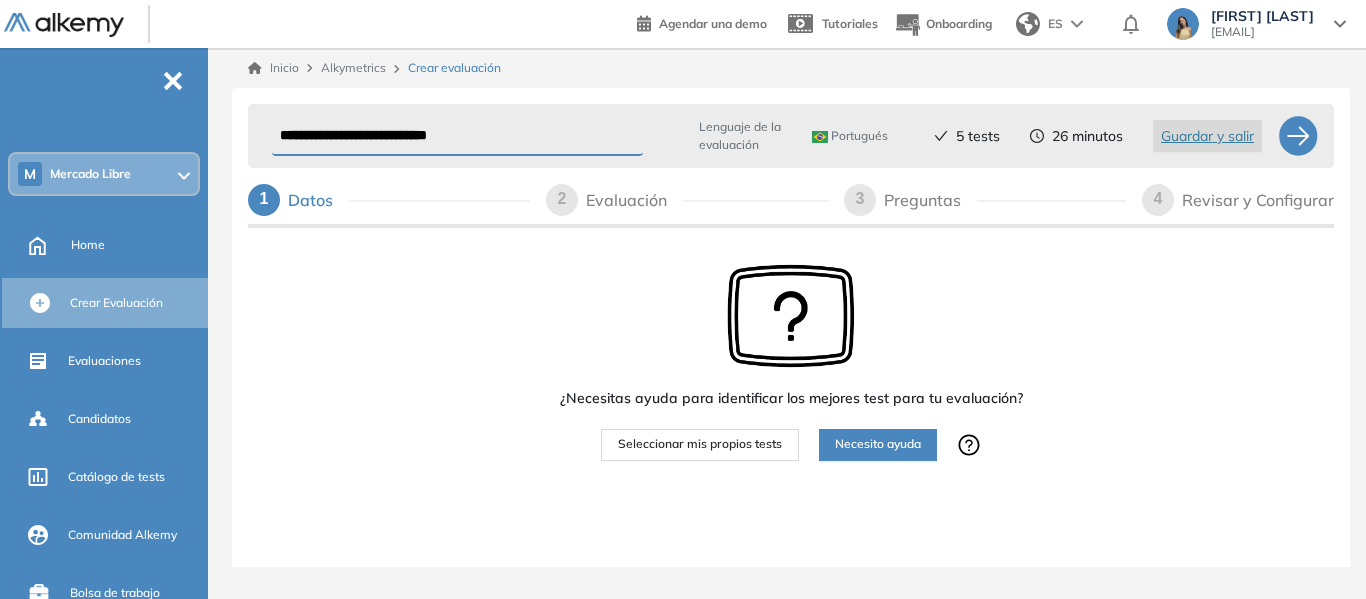 click on "2" at bounding box center [562, 198] 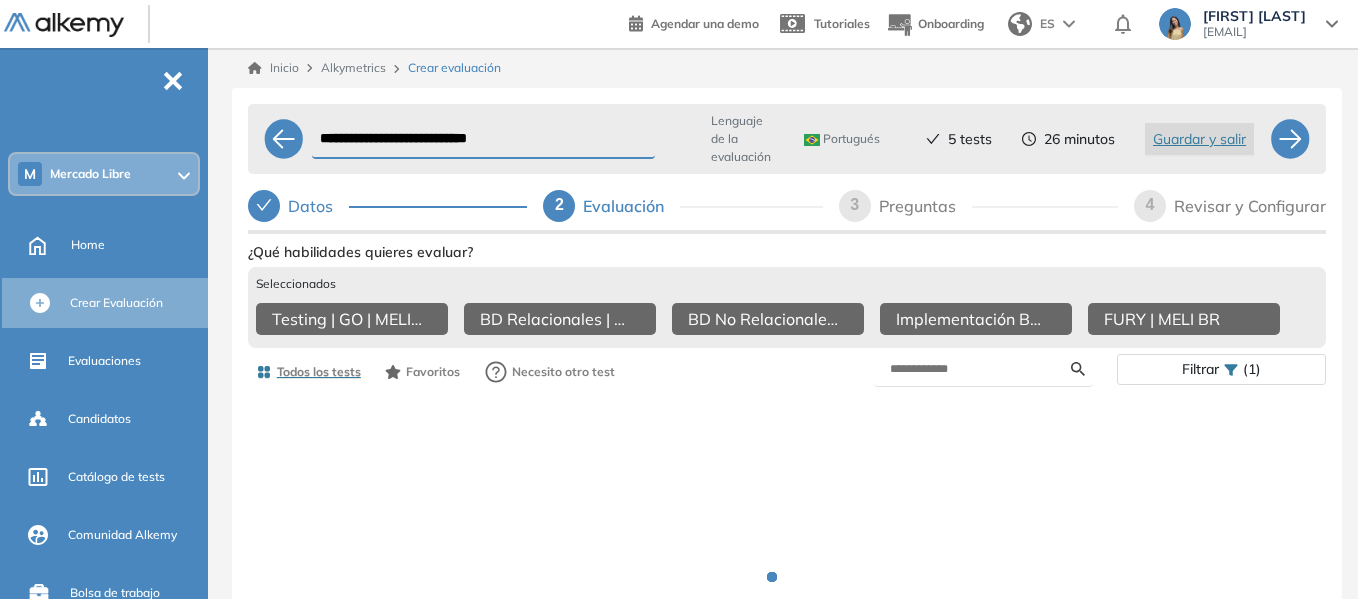 click on "3" at bounding box center (854, 204) 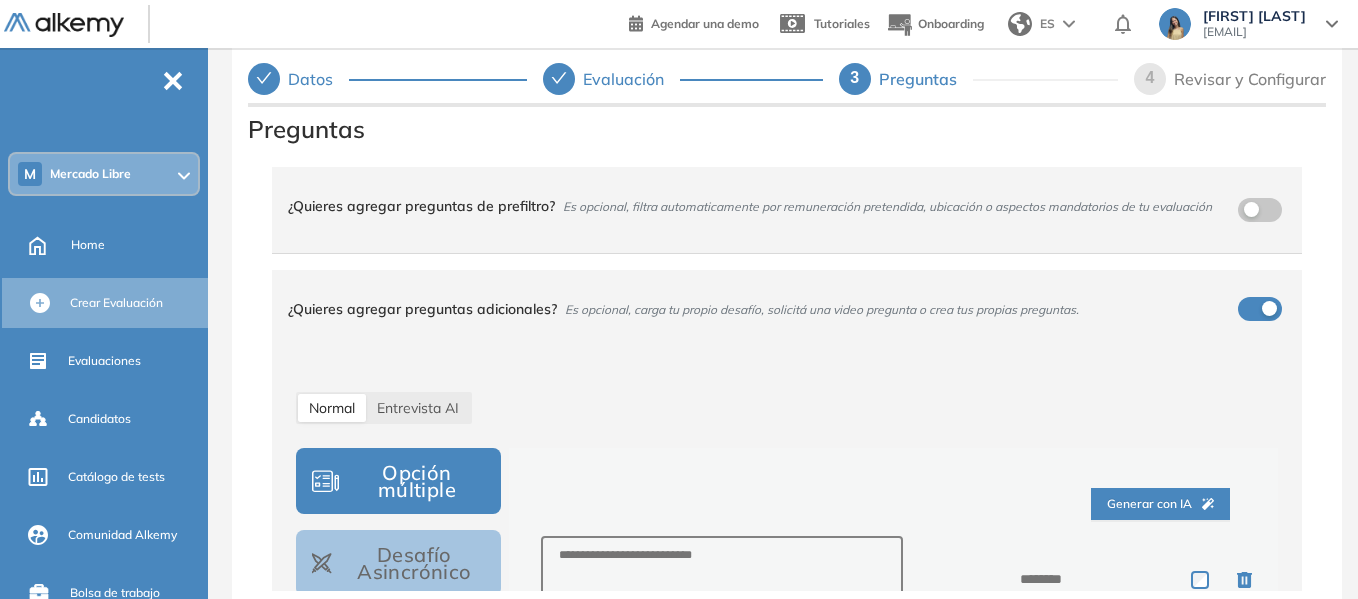 scroll, scrollTop: 27, scrollLeft: 0, axis: vertical 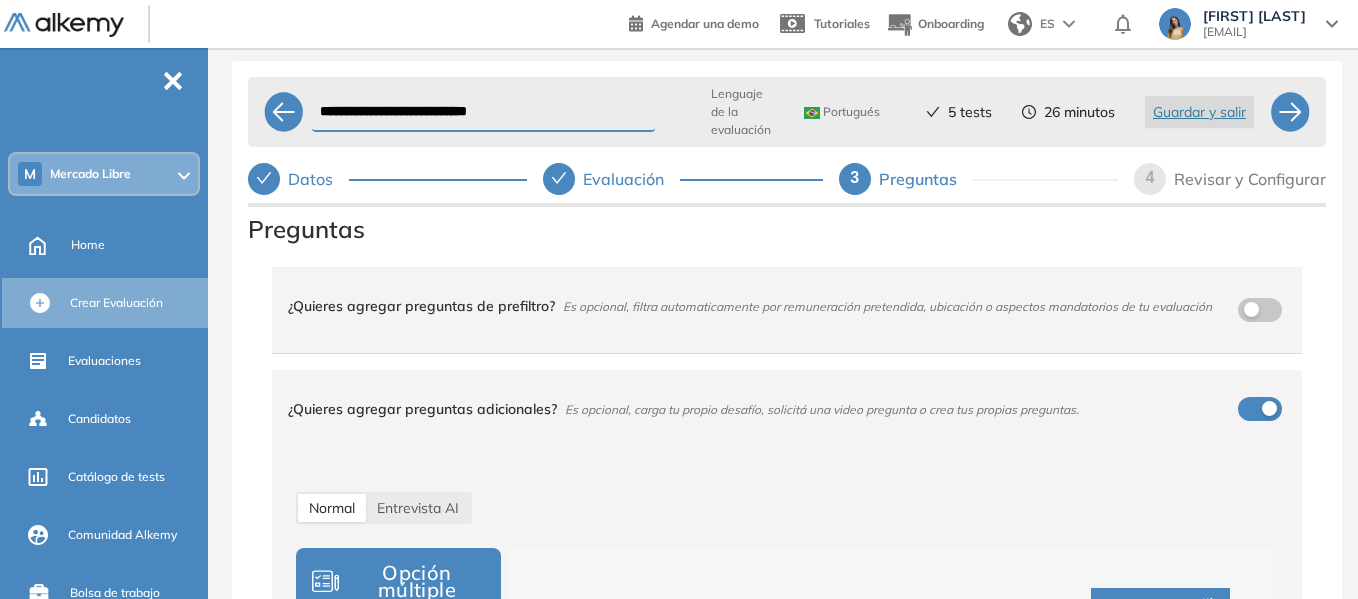 click on "4" at bounding box center [1150, 177] 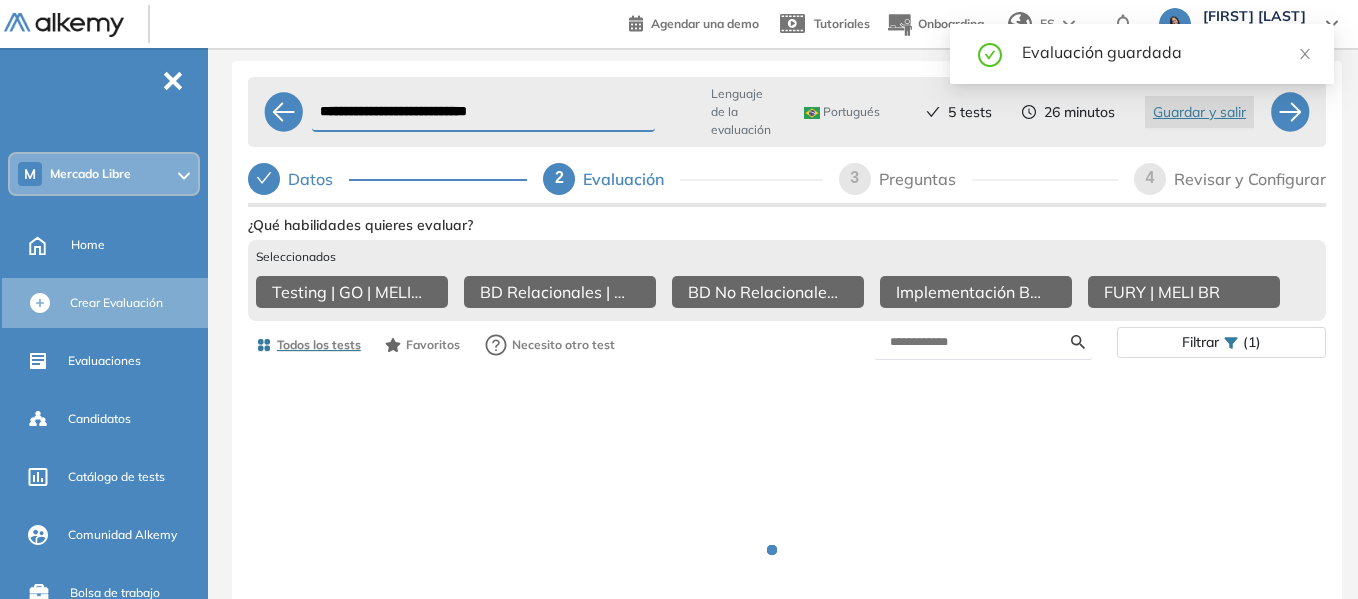 drag, startPoint x: 394, startPoint y: 108, endPoint x: 317, endPoint y: 87, distance: 79.81228 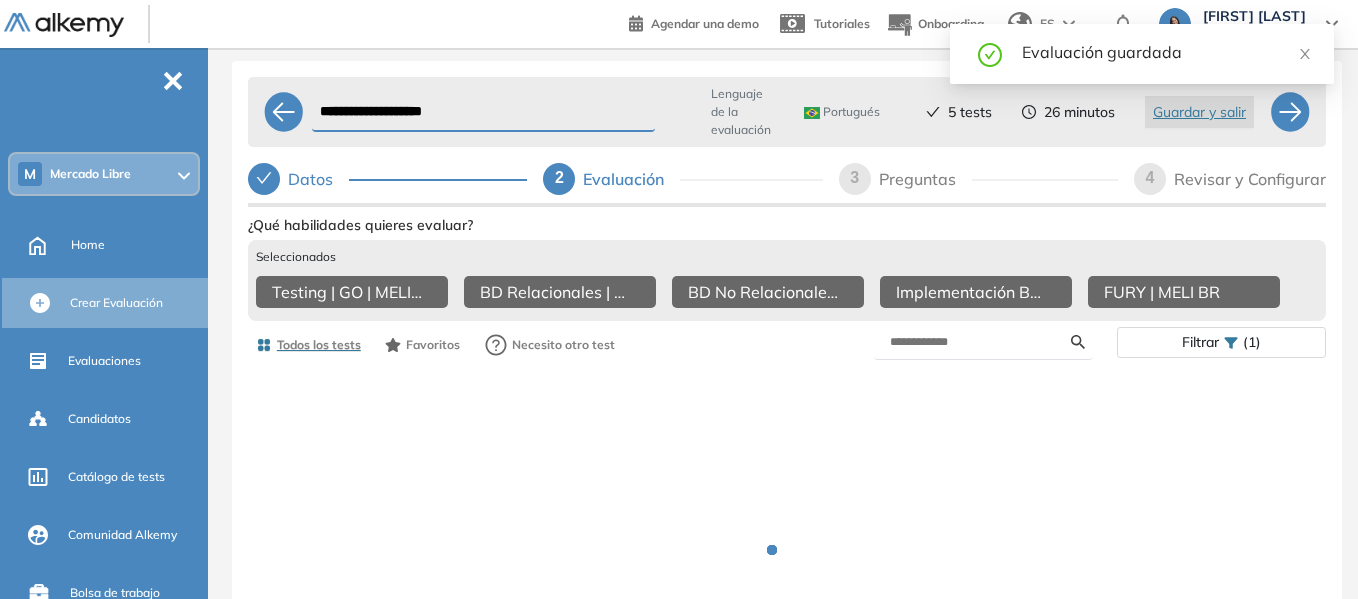 drag, startPoint x: 444, startPoint y: 116, endPoint x: 456, endPoint y: 120, distance: 12.649111 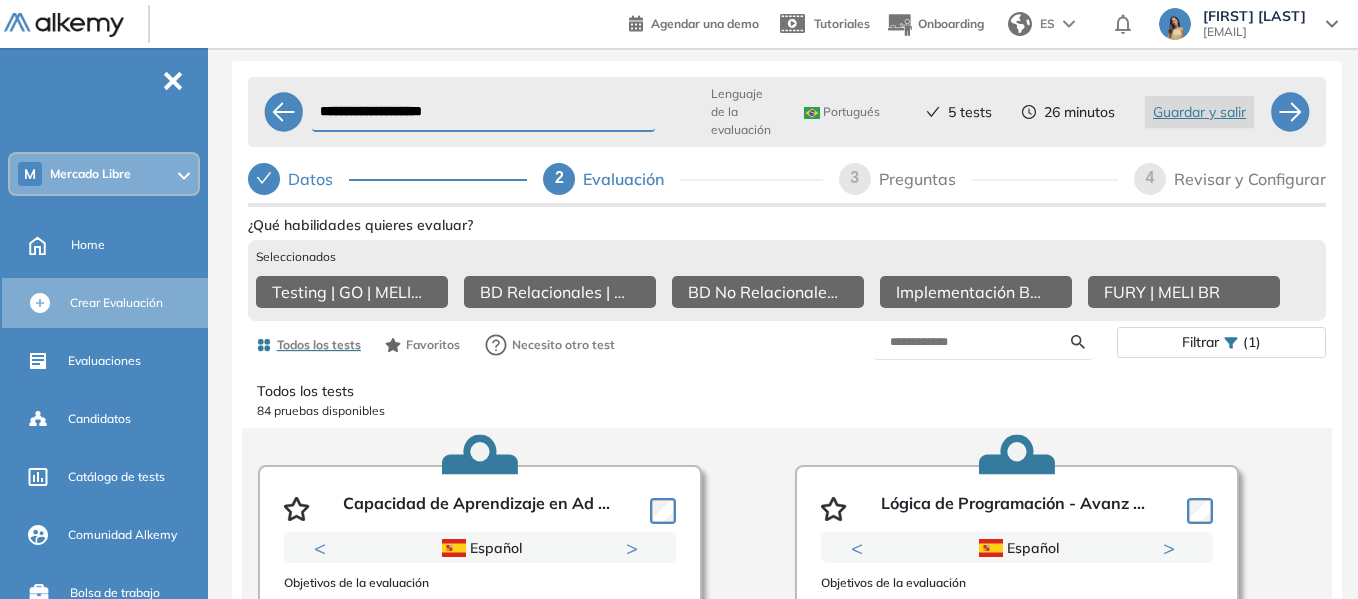 type on "**********" 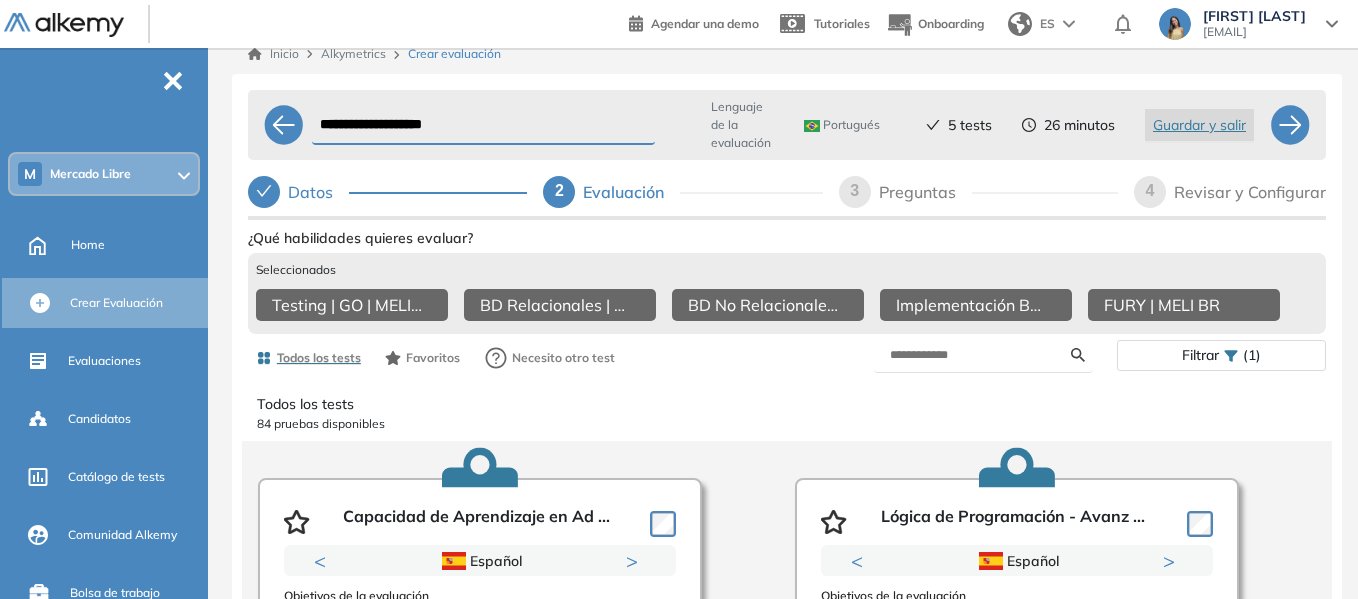 scroll, scrollTop: 0, scrollLeft: 0, axis: both 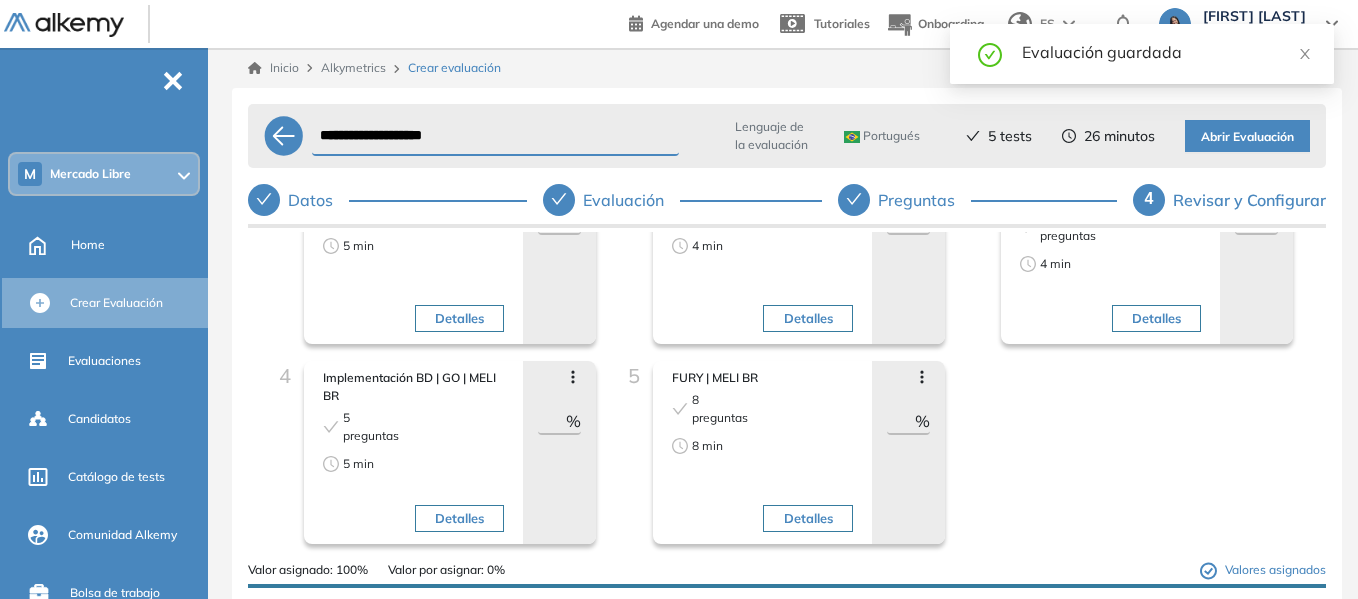 select on "*****" 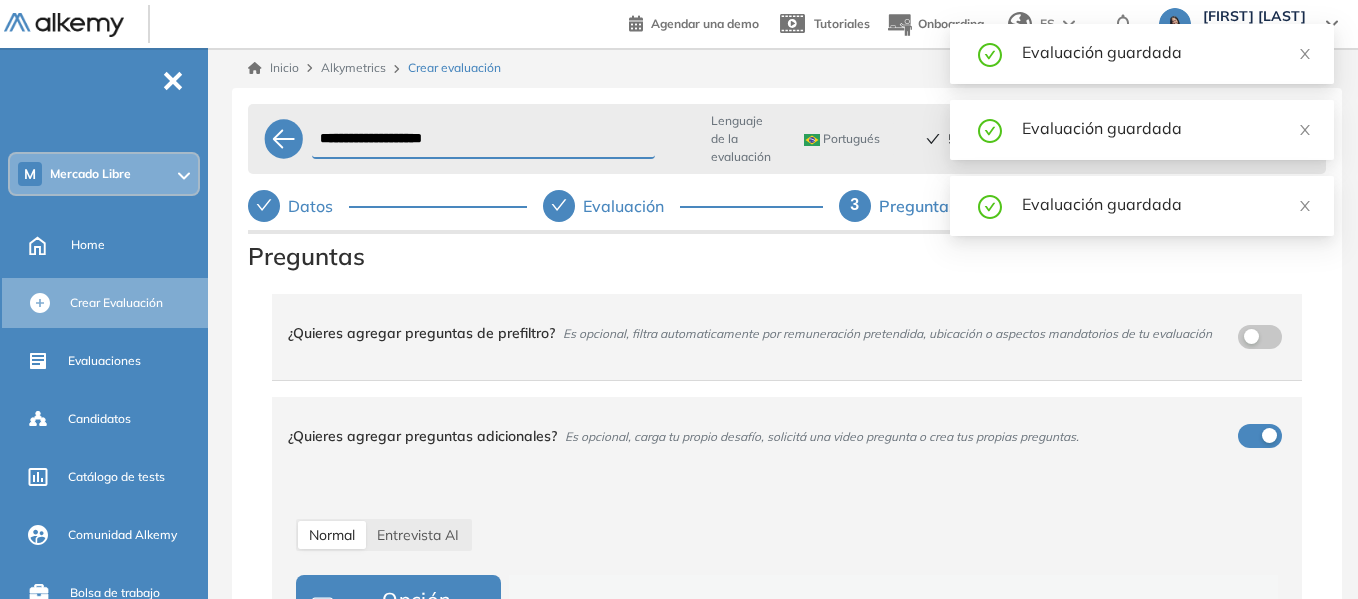 click on "Preguntas" at bounding box center (787, 256) 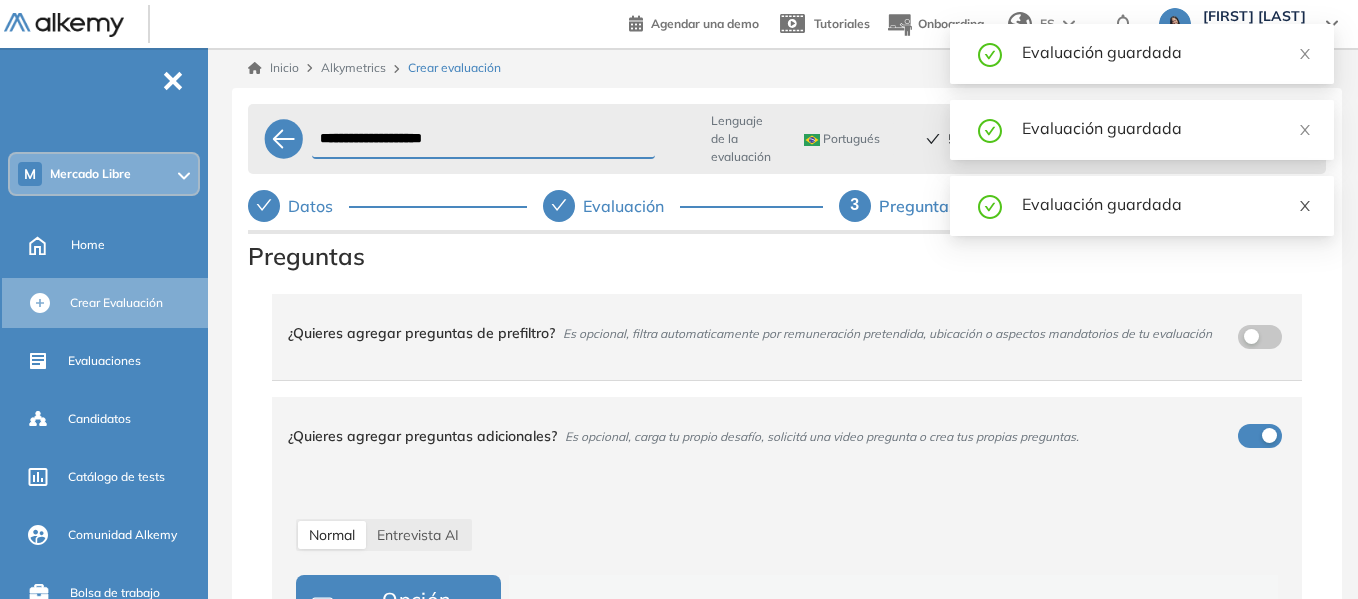 click 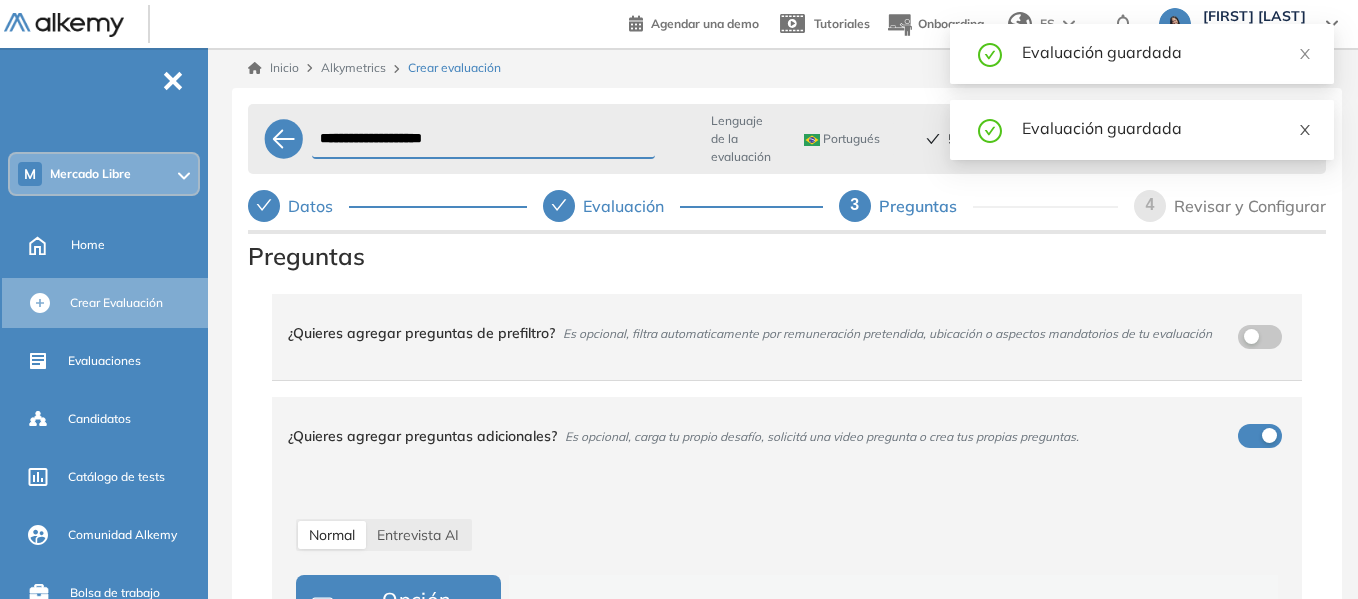 click 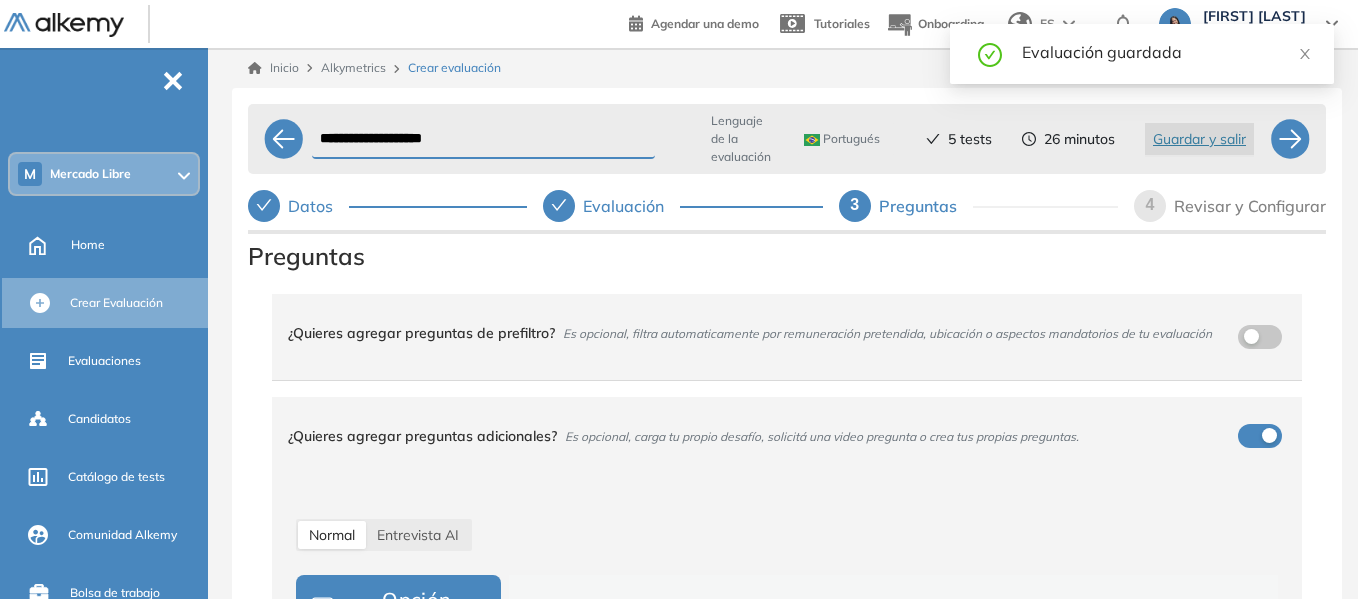 click on "Evaluación guardada" at bounding box center (1166, 52) 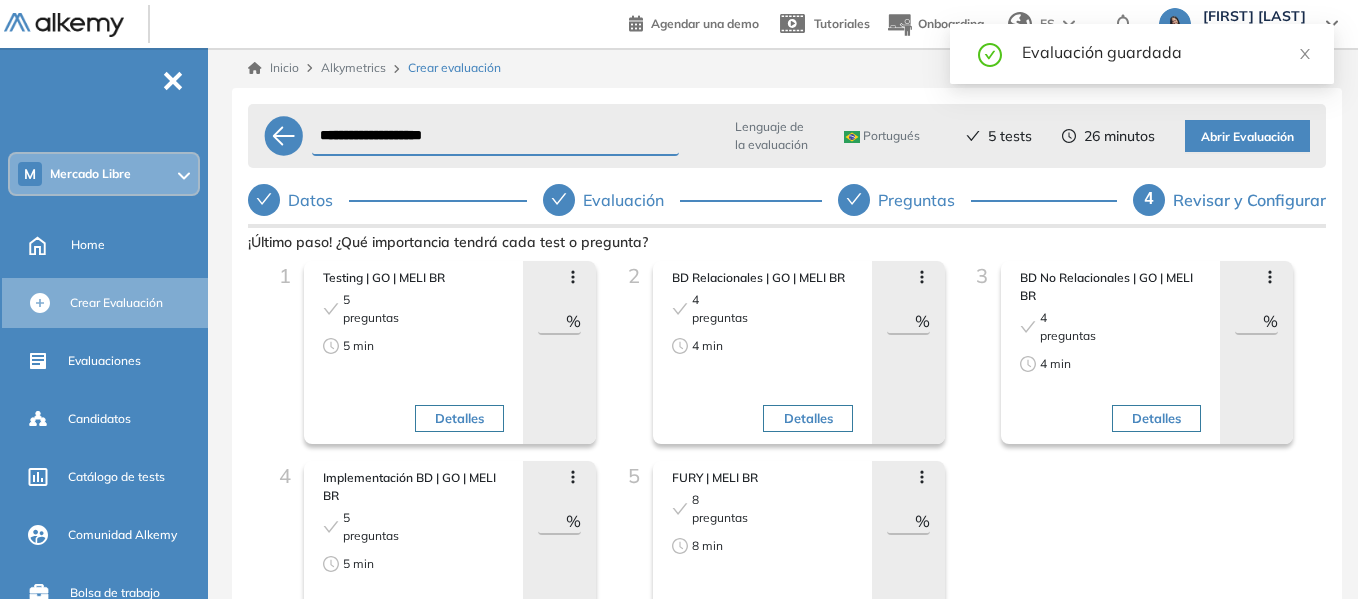 select on "*****" 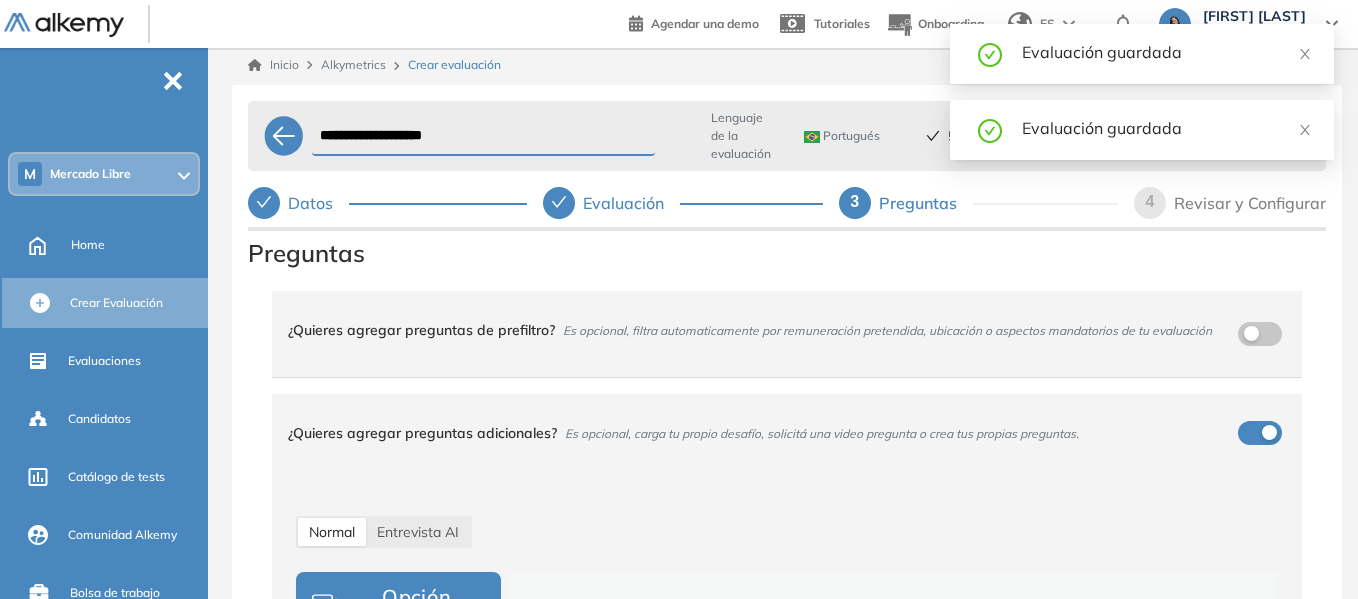scroll, scrollTop: 0, scrollLeft: 0, axis: both 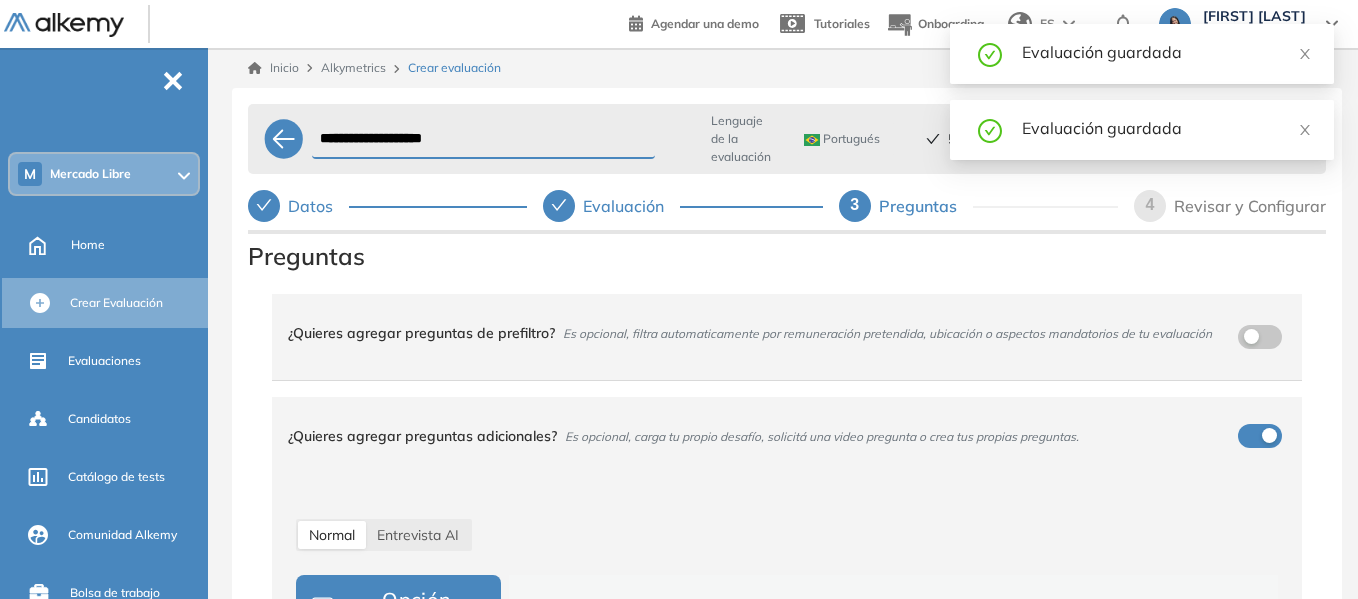 click on "4" at bounding box center (1150, 204) 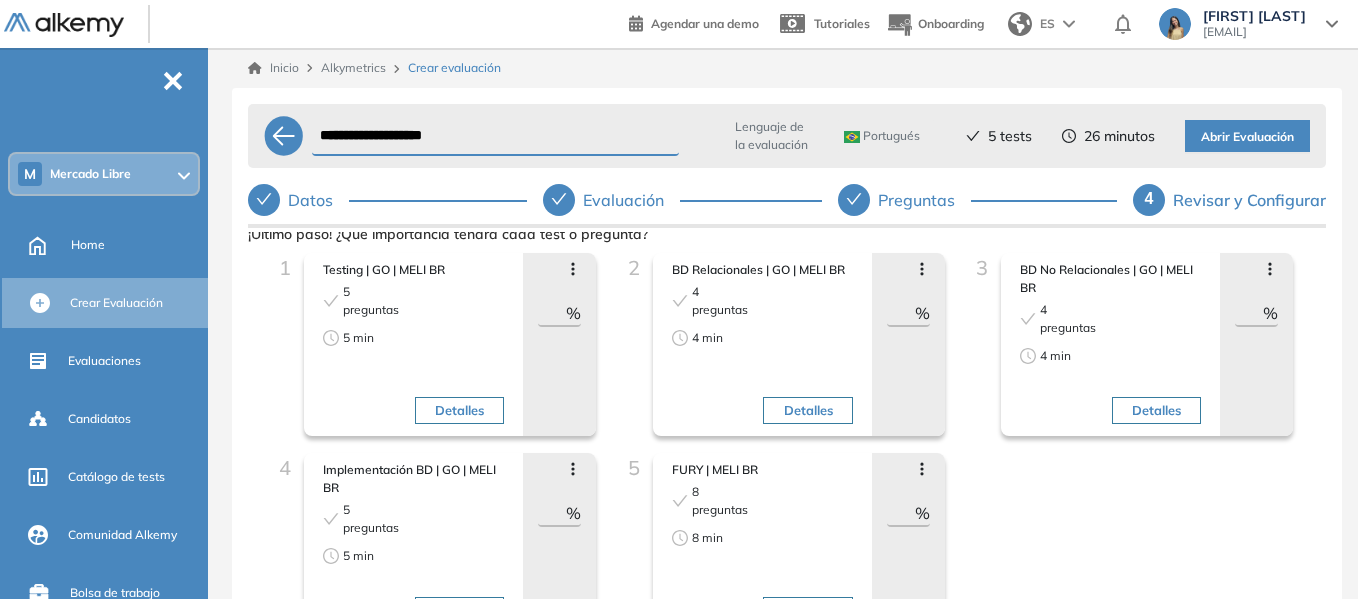 scroll, scrollTop: 0, scrollLeft: 0, axis: both 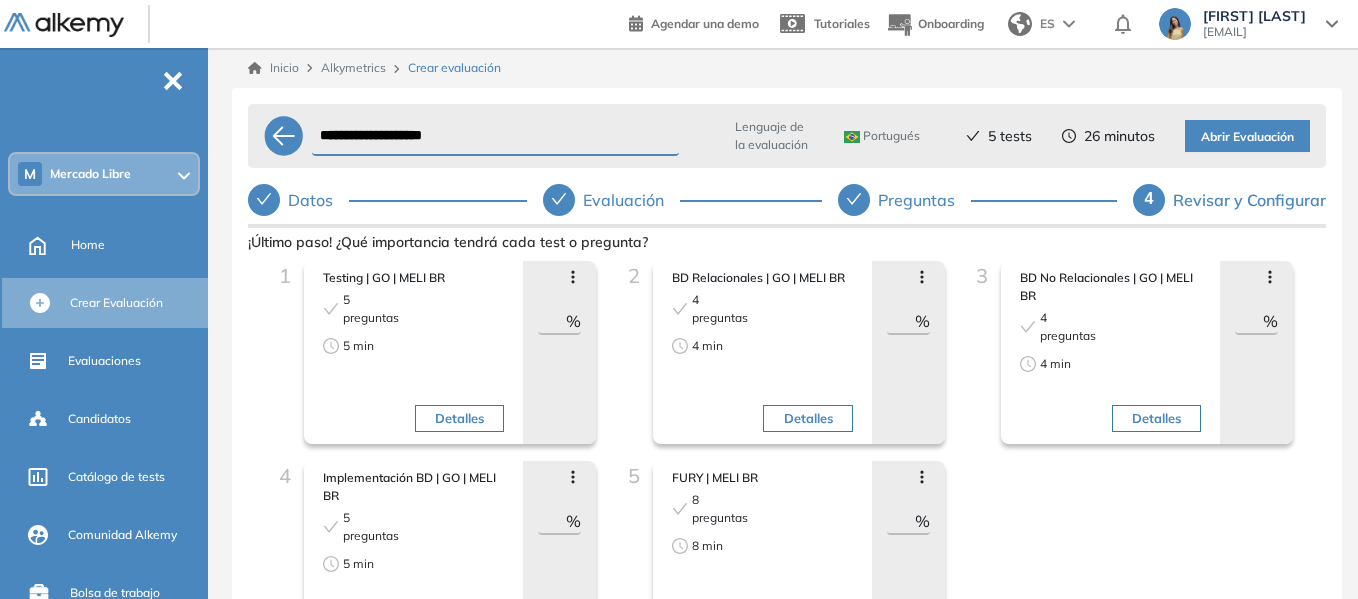 click on "Abrir Evaluación" at bounding box center [1247, 137] 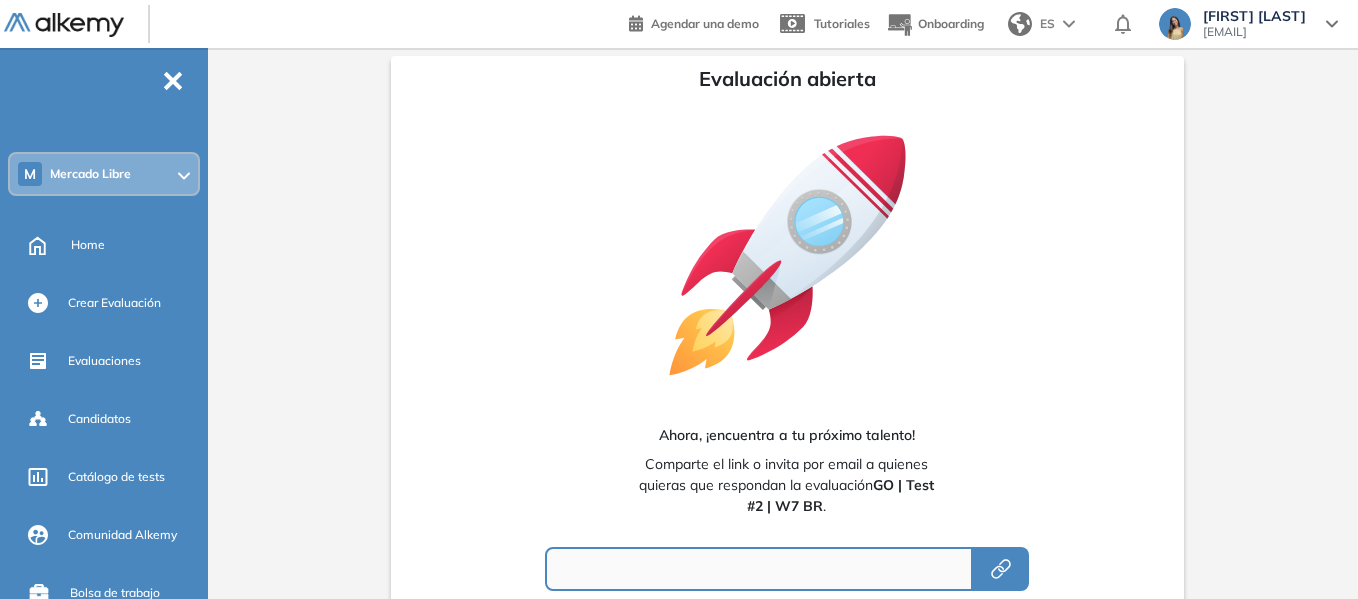 type on "**********" 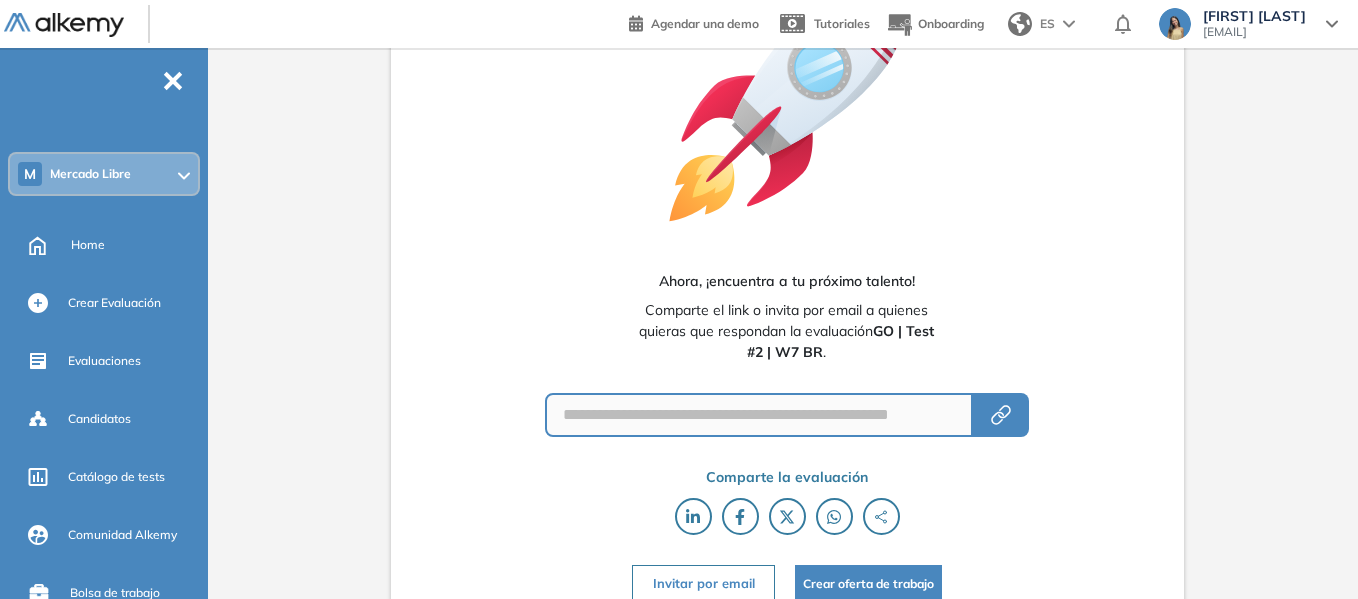 scroll, scrollTop: 173, scrollLeft: 0, axis: vertical 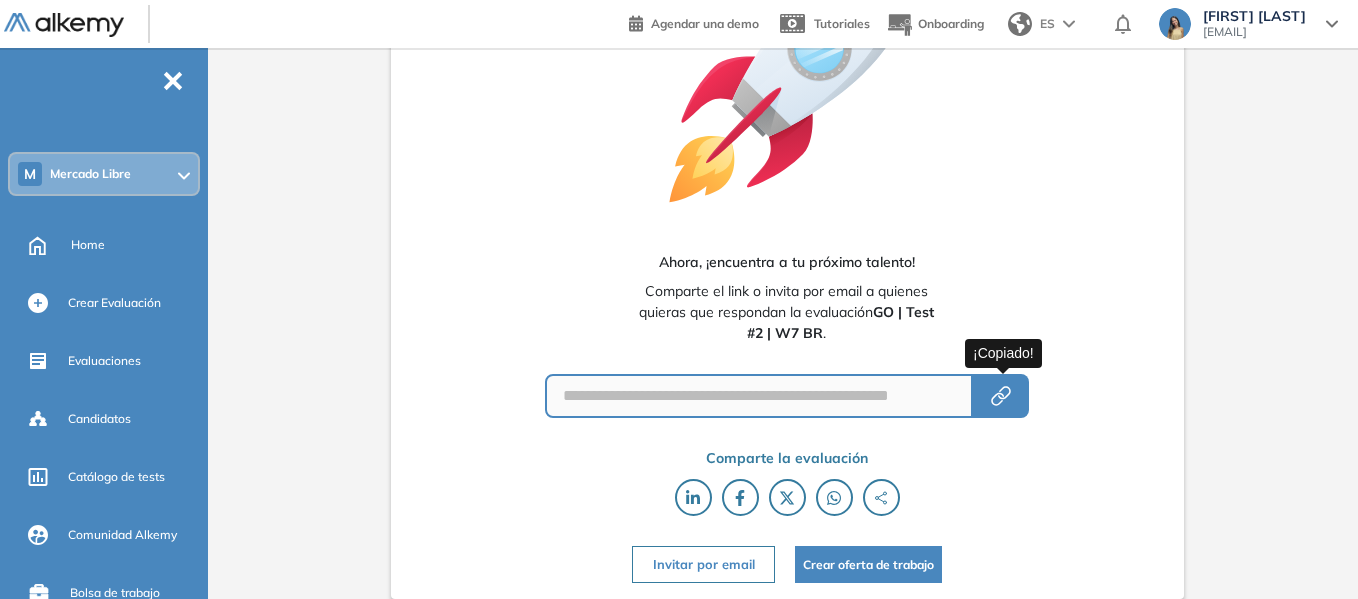 click 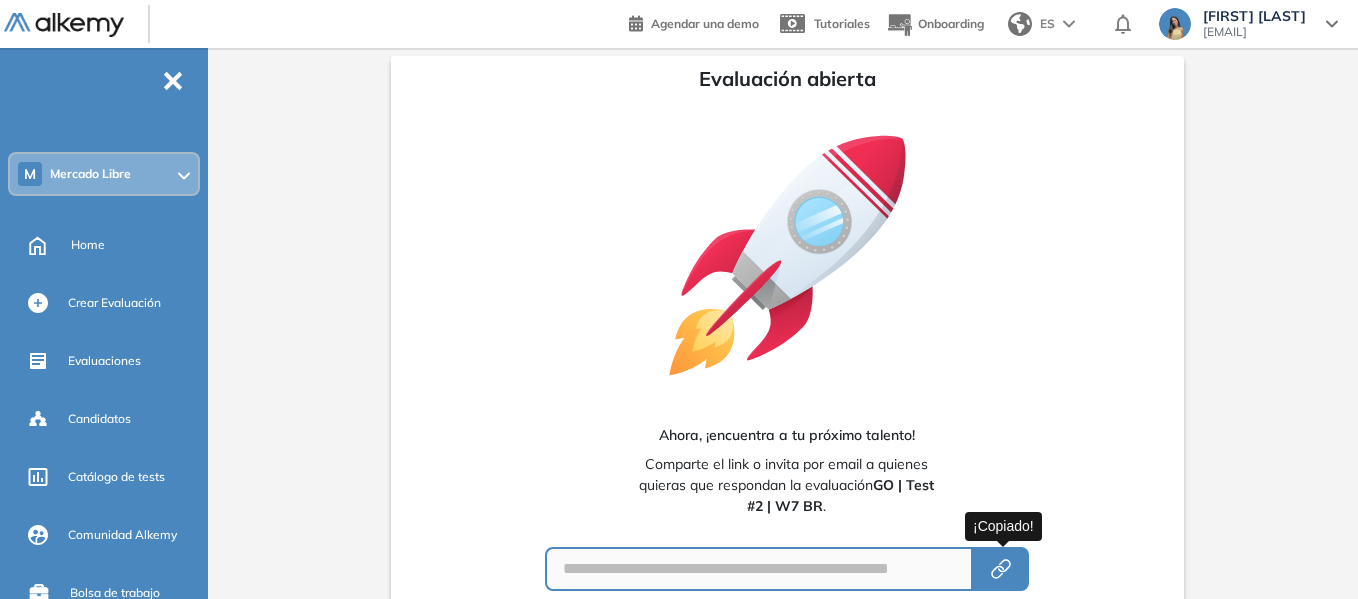 scroll, scrollTop: 100, scrollLeft: 0, axis: vertical 